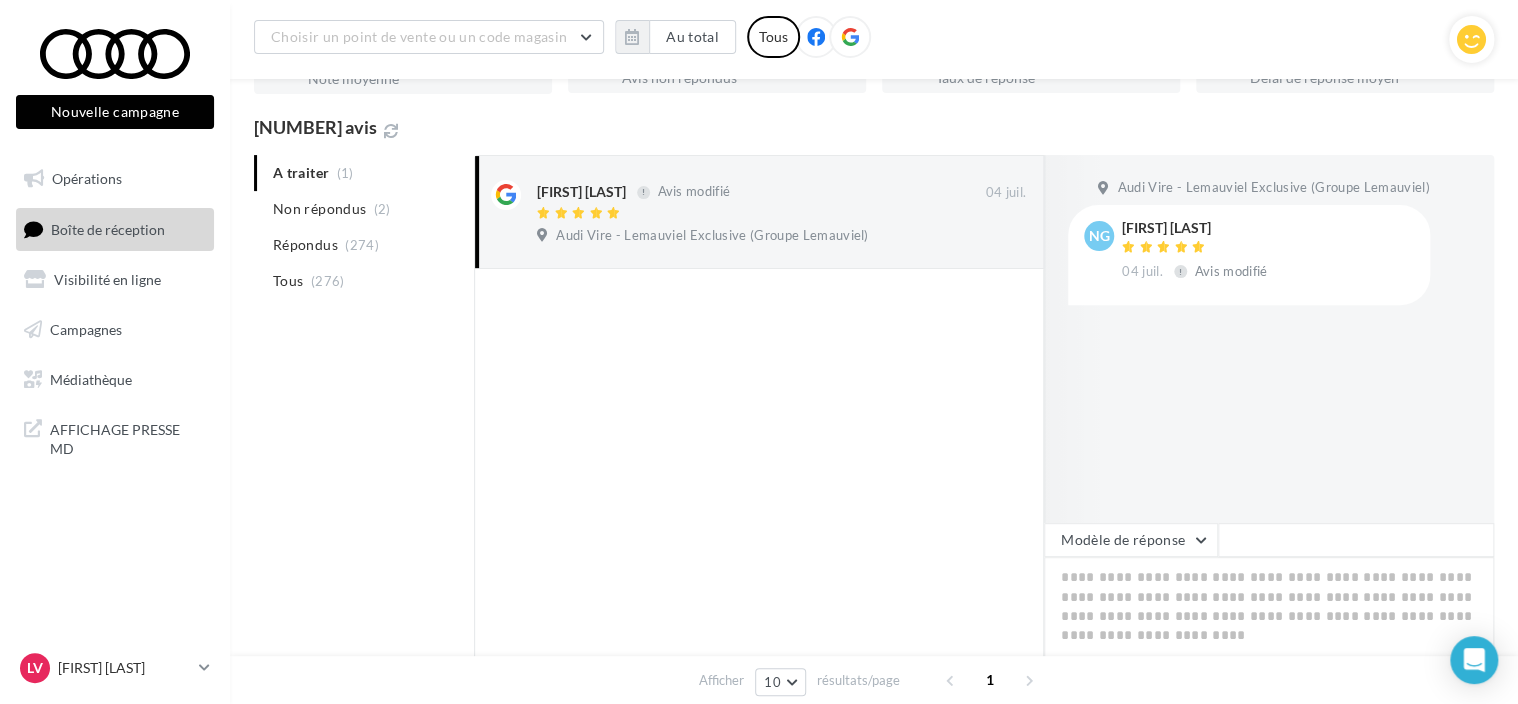 scroll, scrollTop: 171, scrollLeft: 0, axis: vertical 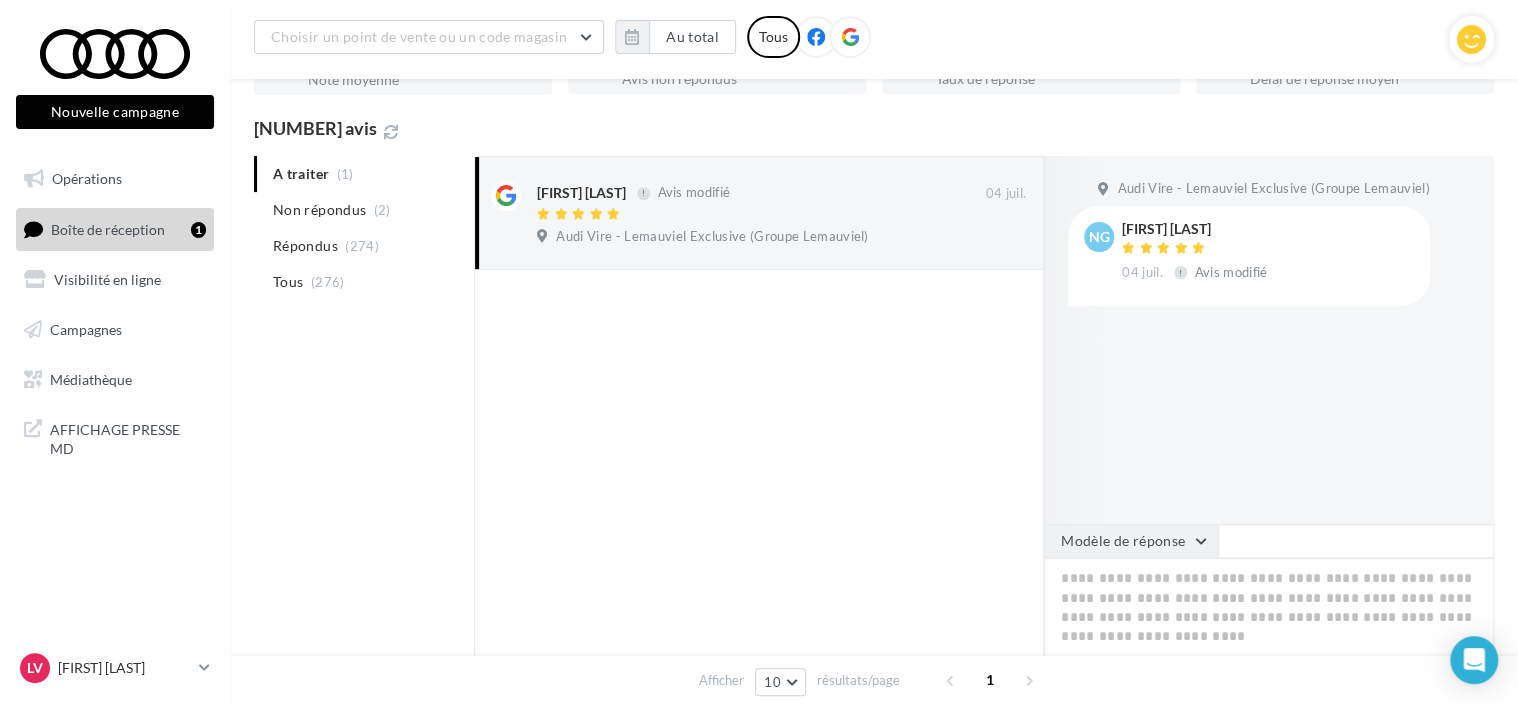 click on "Modèle de réponse" at bounding box center [1131, 541] 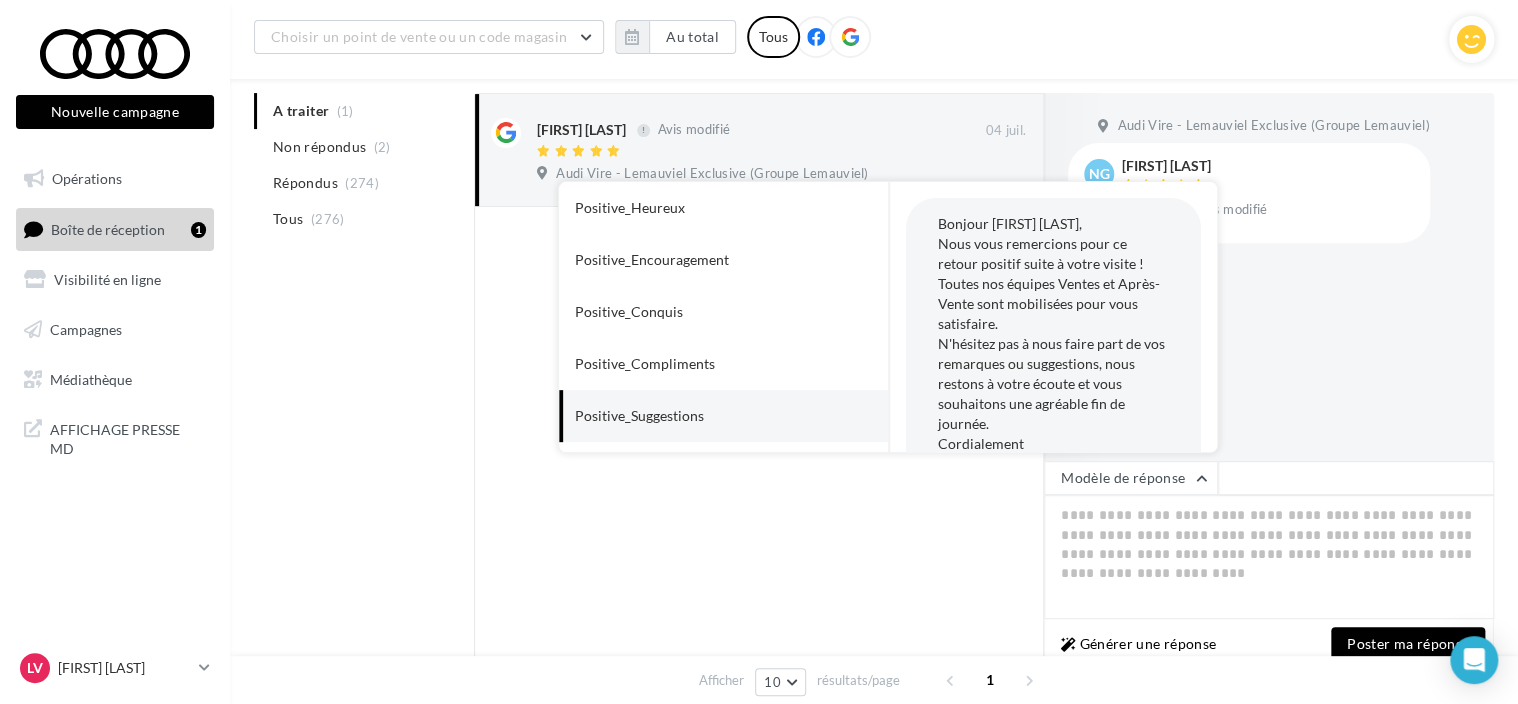 scroll, scrollTop: 341, scrollLeft: 0, axis: vertical 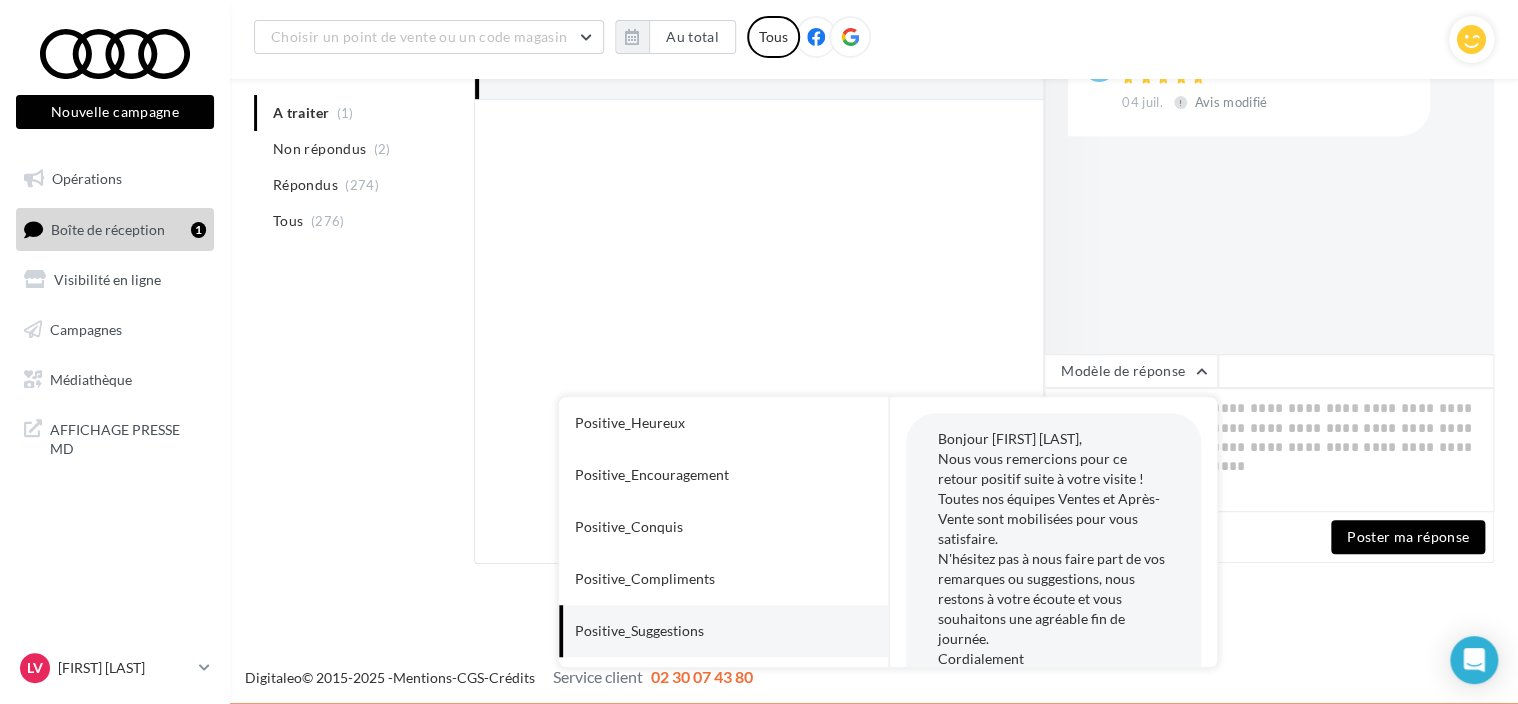 click on "Générer une réponse" at bounding box center (1192, 537) 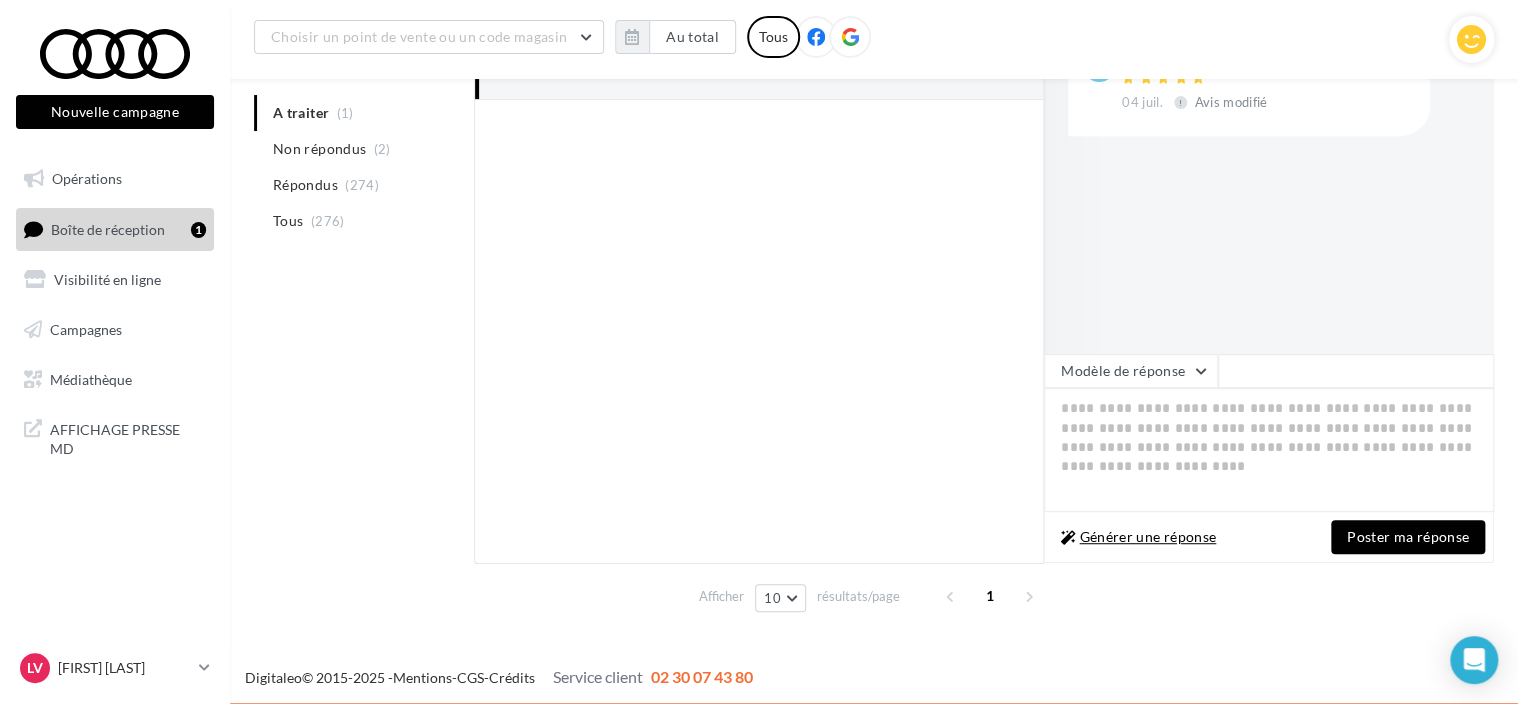 click on "Générer une réponse" at bounding box center [1138, 537] 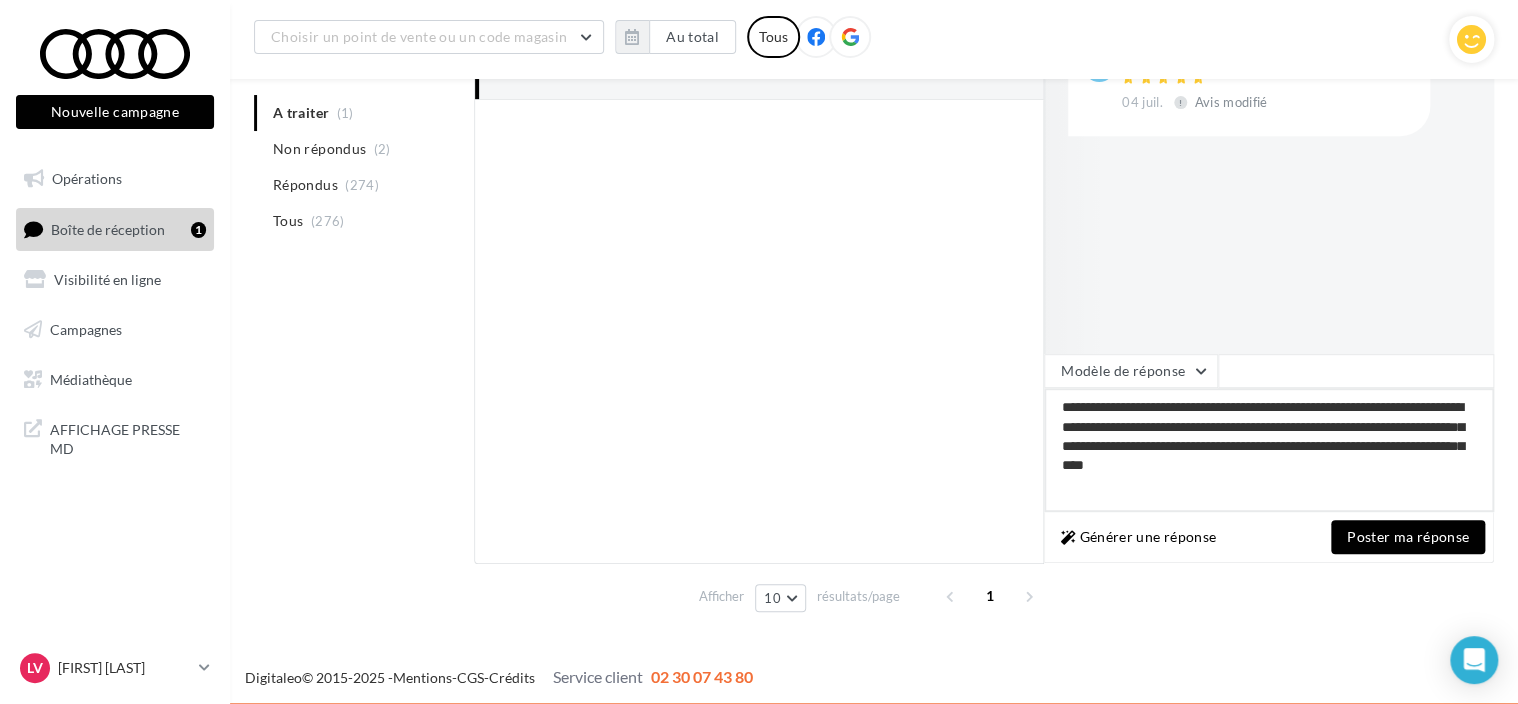 drag, startPoint x: 1114, startPoint y: 404, endPoint x: 1172, endPoint y: 407, distance: 58.077534 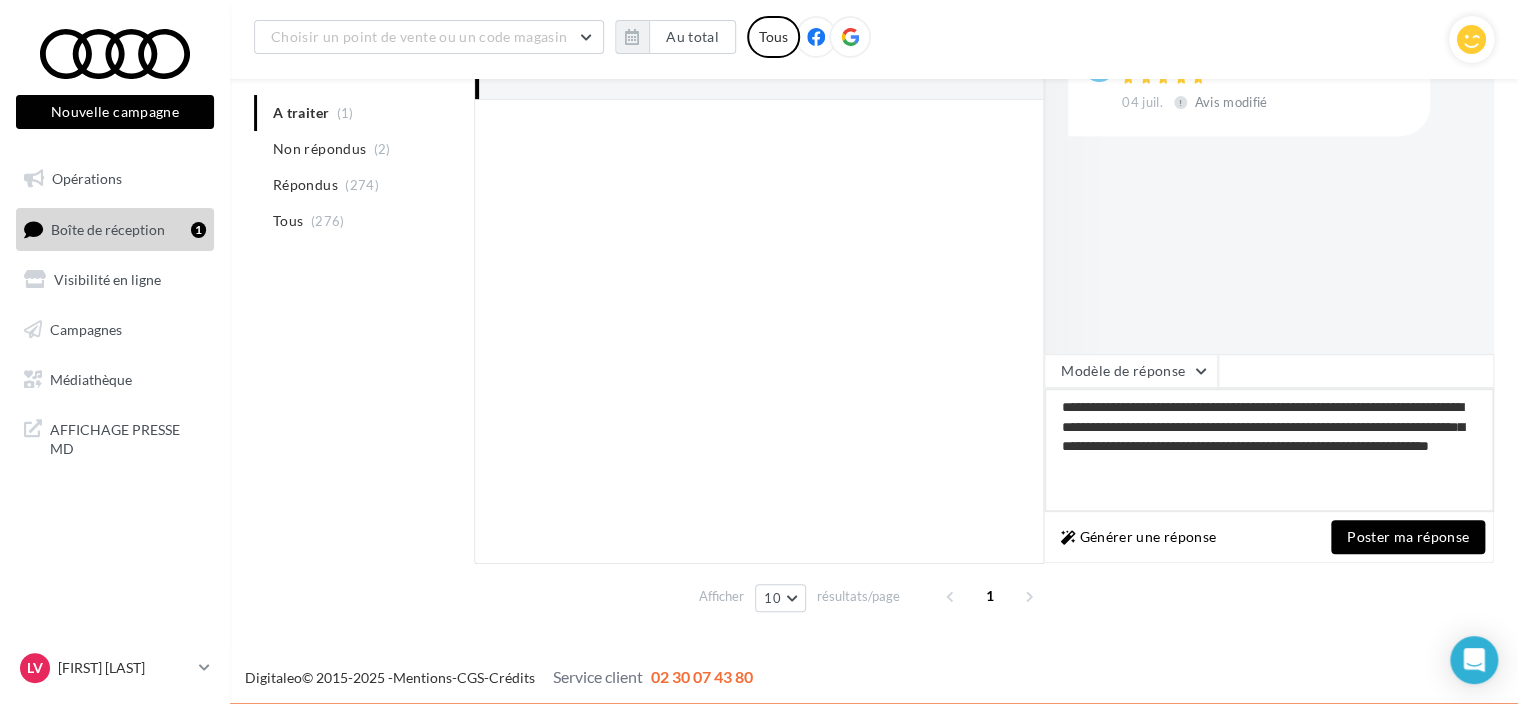 drag, startPoint x: 1256, startPoint y: 408, endPoint x: 1352, endPoint y: 396, distance: 96.74709 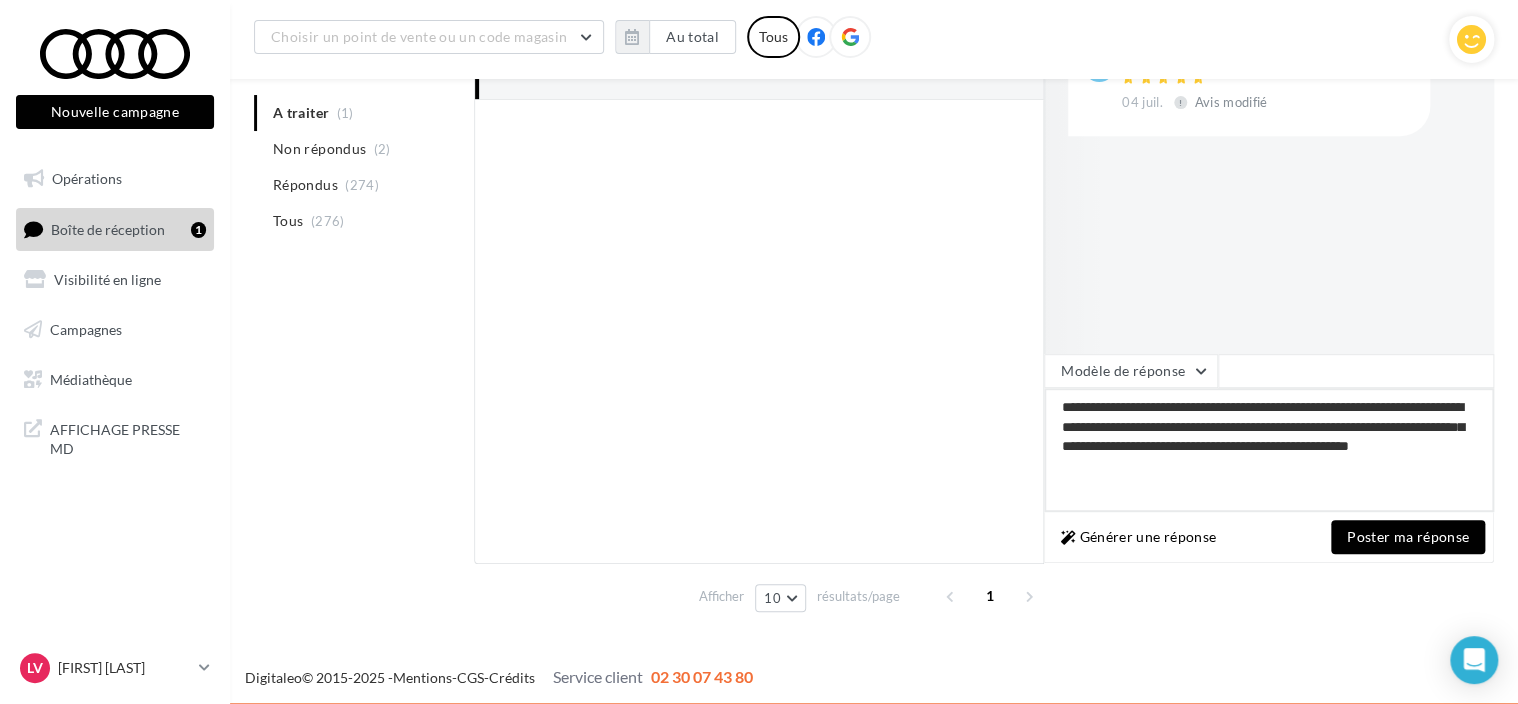 drag, startPoint x: 1323, startPoint y: 404, endPoint x: 1380, endPoint y: 407, distance: 57.07889 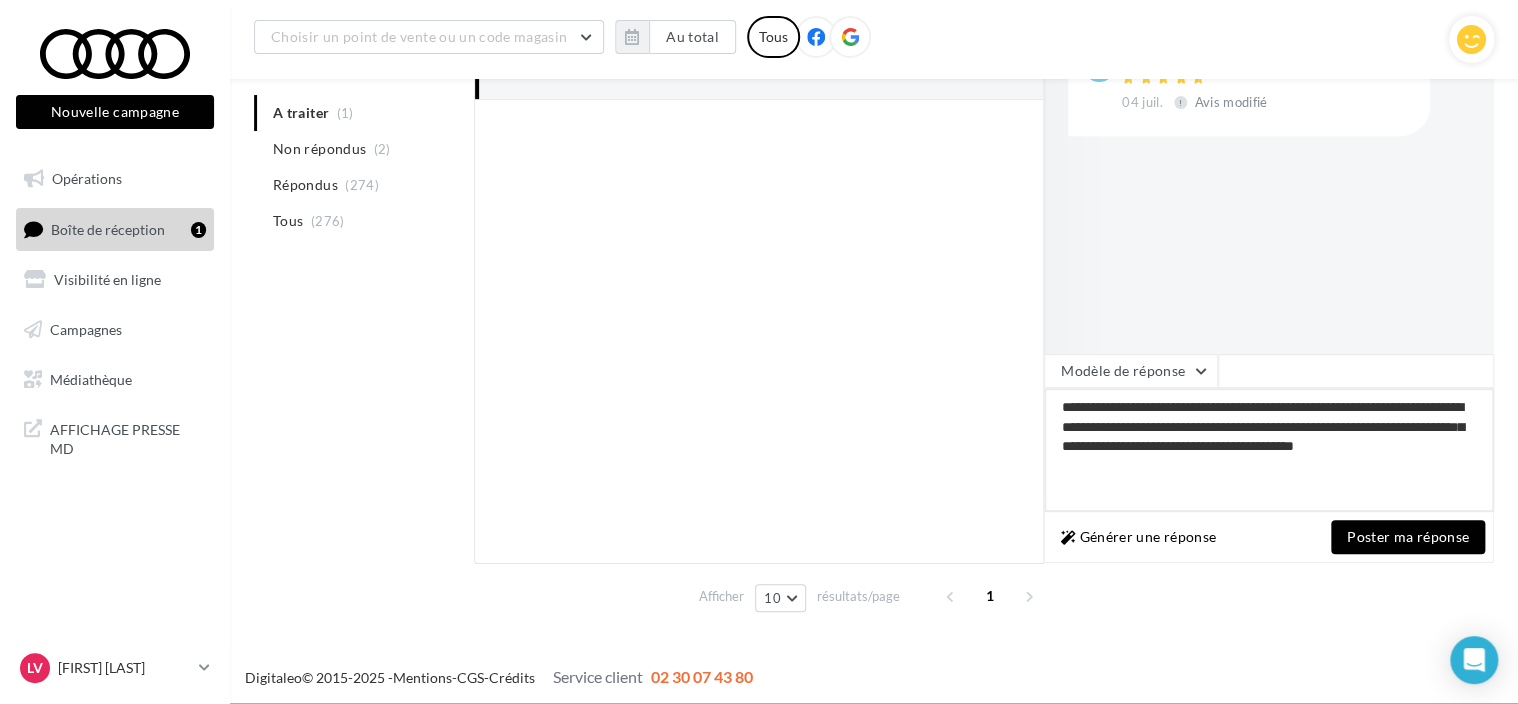 drag, startPoint x: 1231, startPoint y: 424, endPoint x: 1354, endPoint y: 422, distance: 123.01626 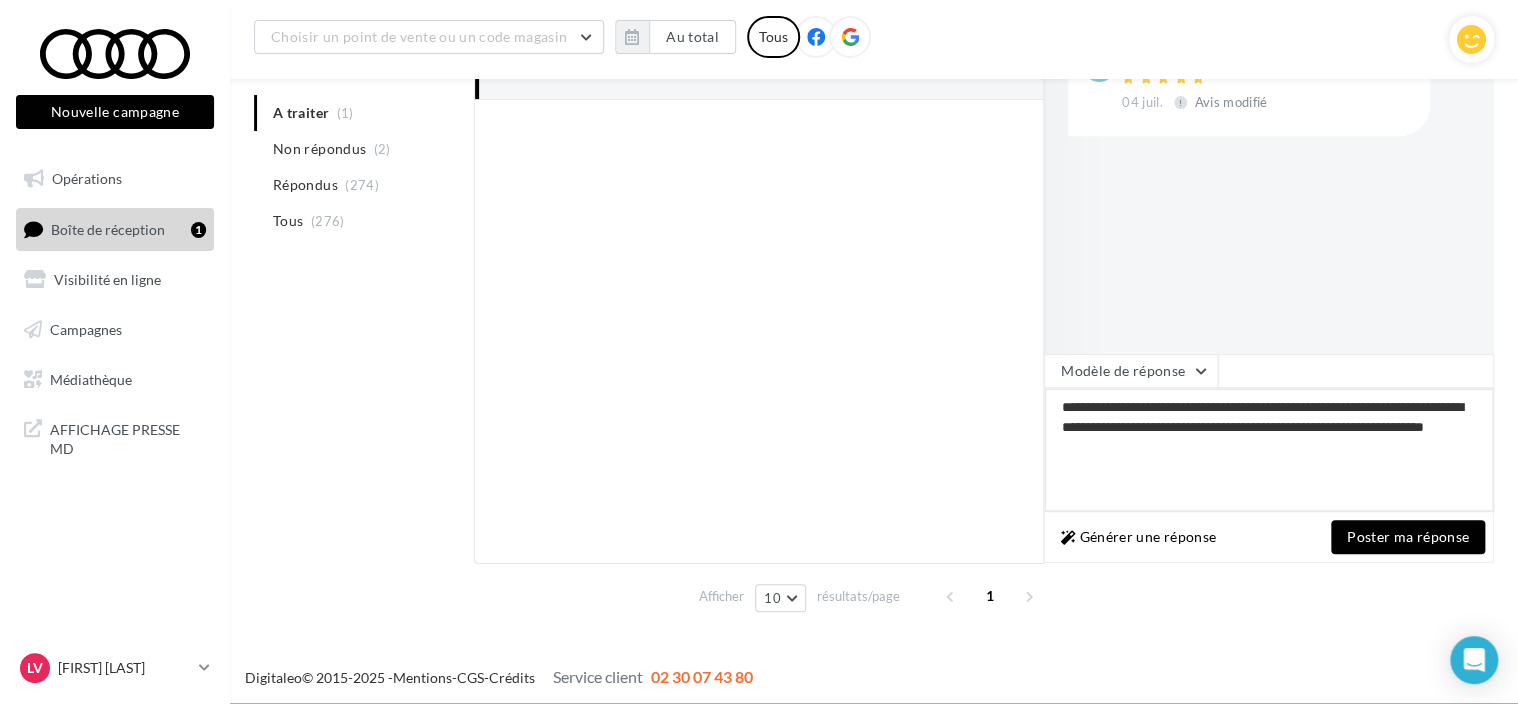 drag, startPoint x: 1256, startPoint y: 425, endPoint x: 1360, endPoint y: 428, distance: 104.04326 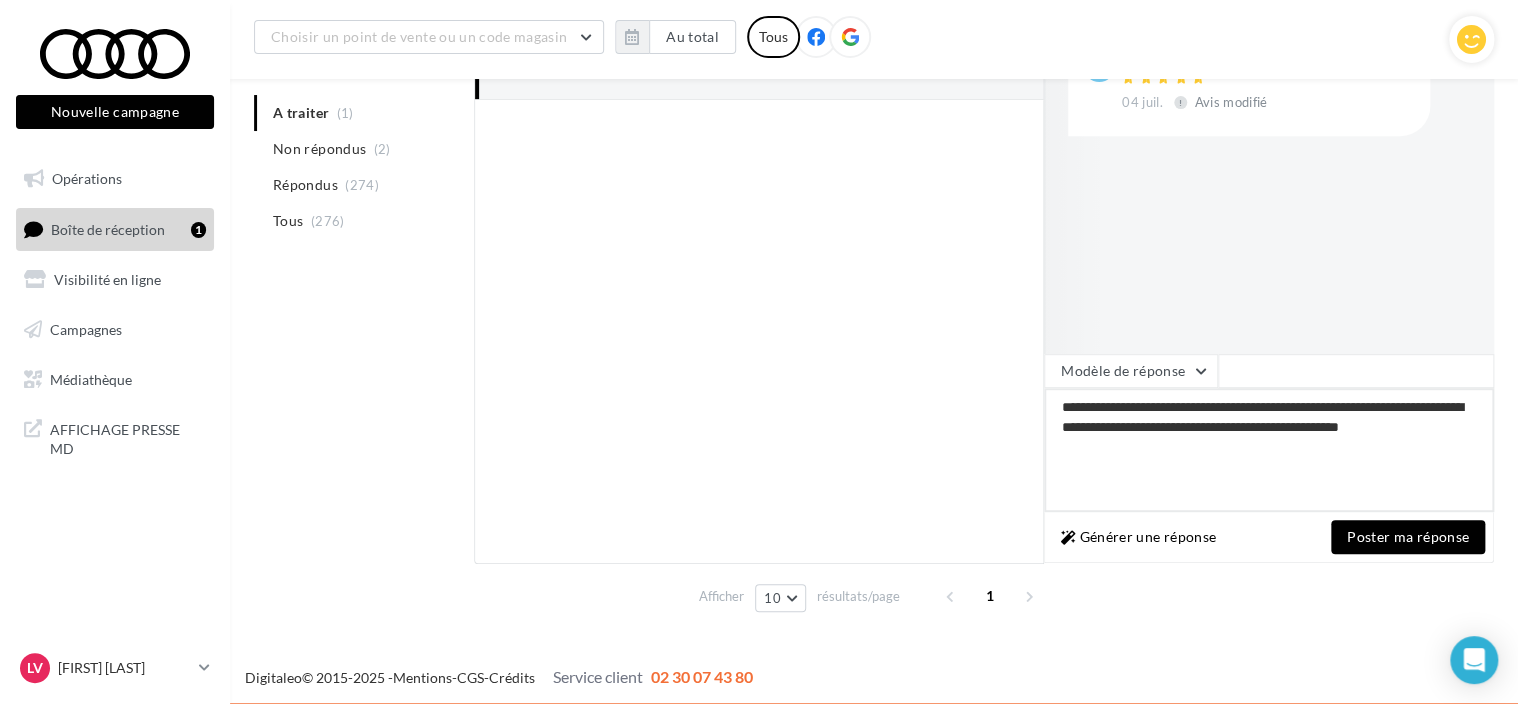 click on "**********" at bounding box center (1269, 450) 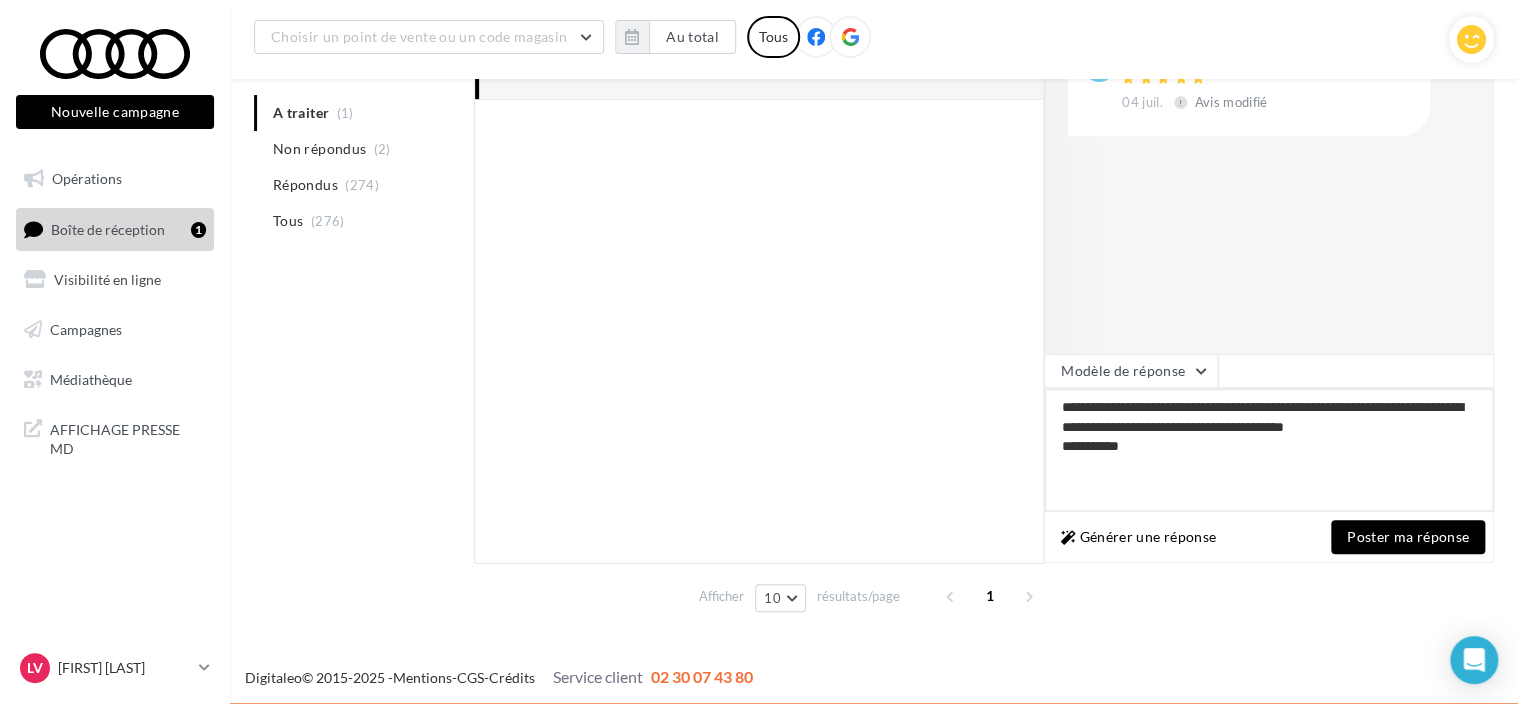 click on "**********" at bounding box center (1269, 450) 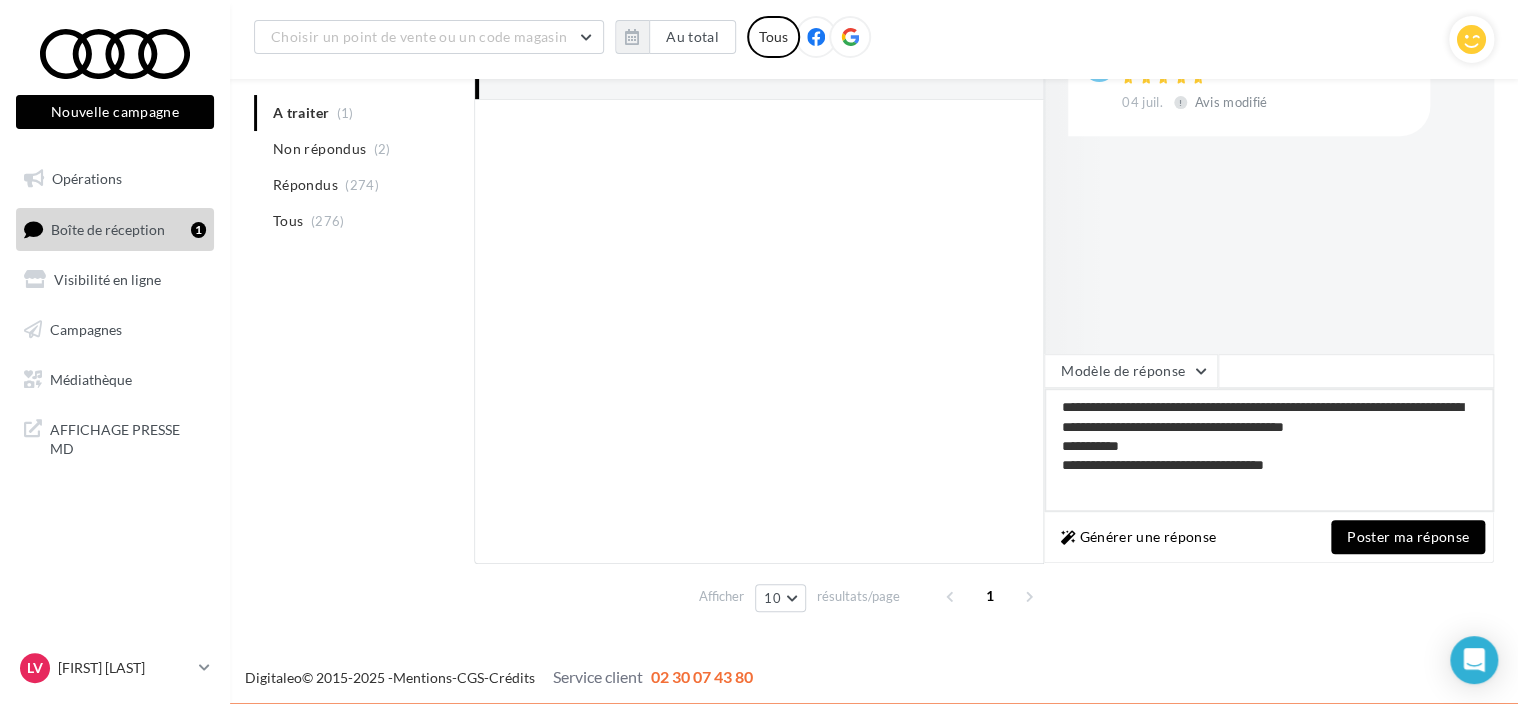 click on "**********" at bounding box center [1269, 450] 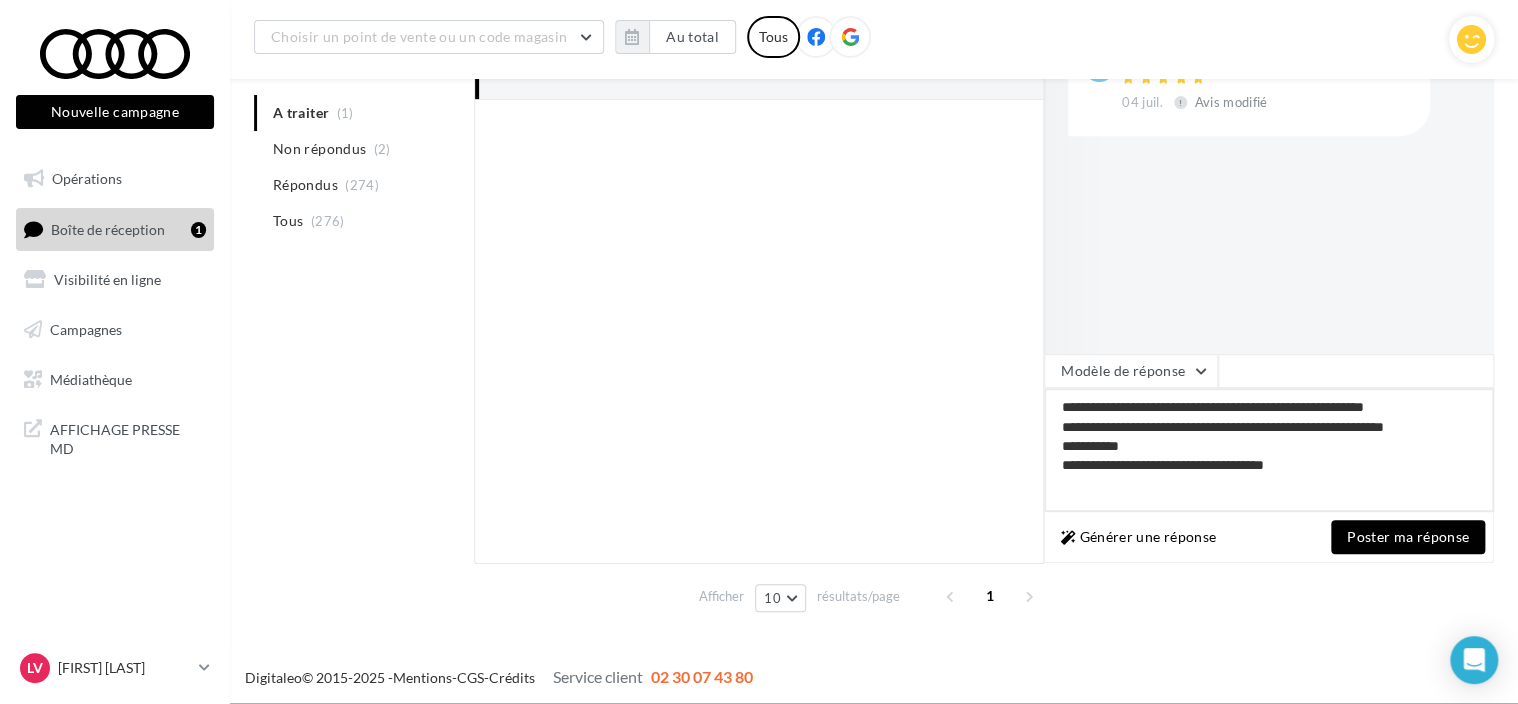 click on "**********" at bounding box center [1269, 450] 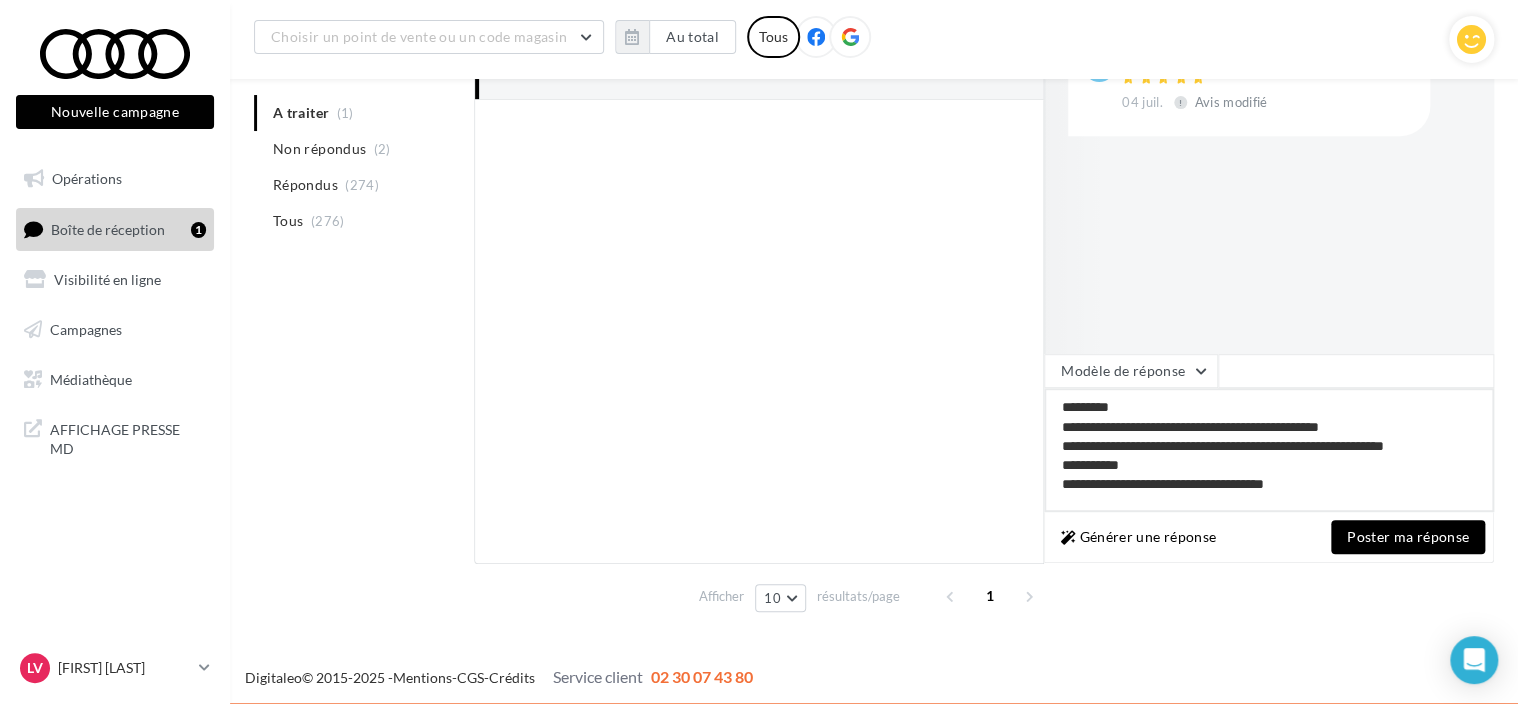type on "**********" 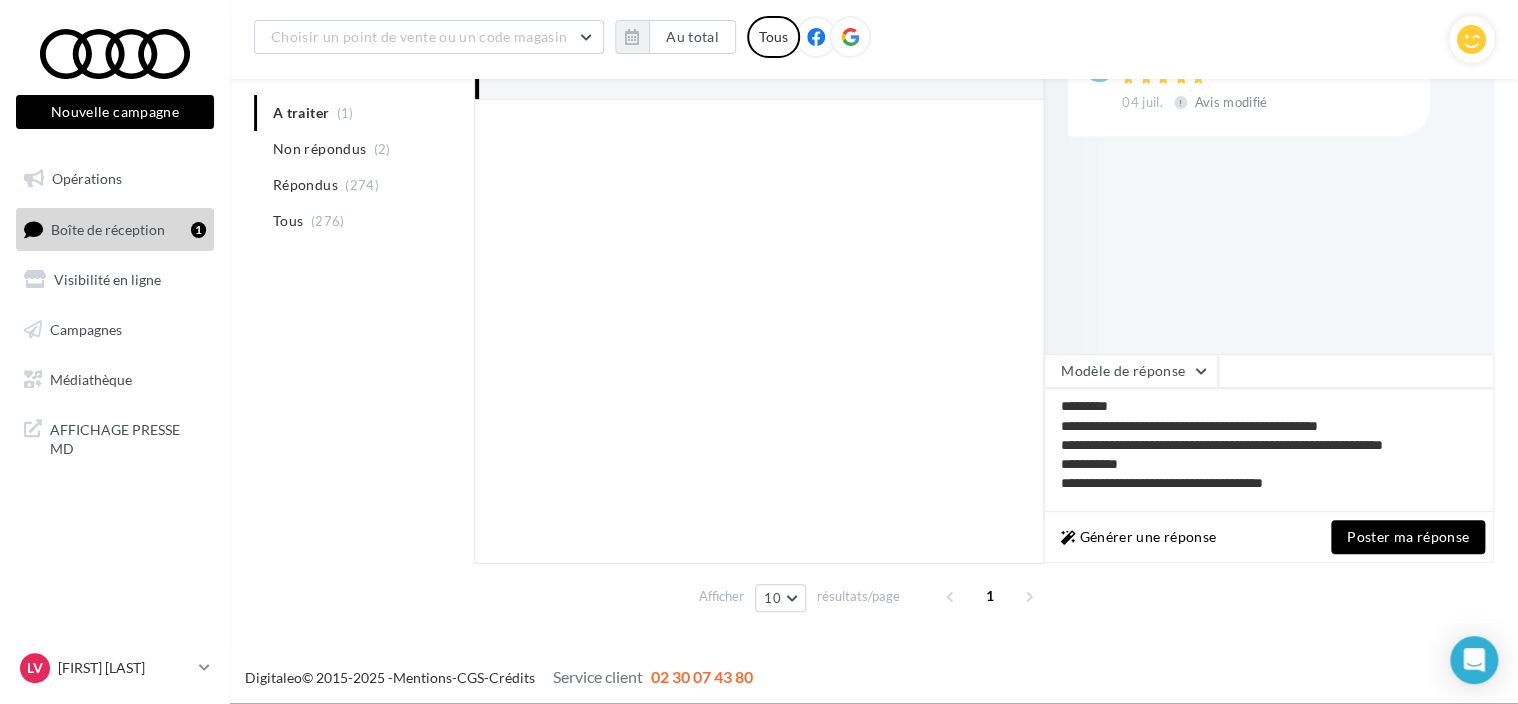 click on "Poster ma réponse" at bounding box center [1408, 537] 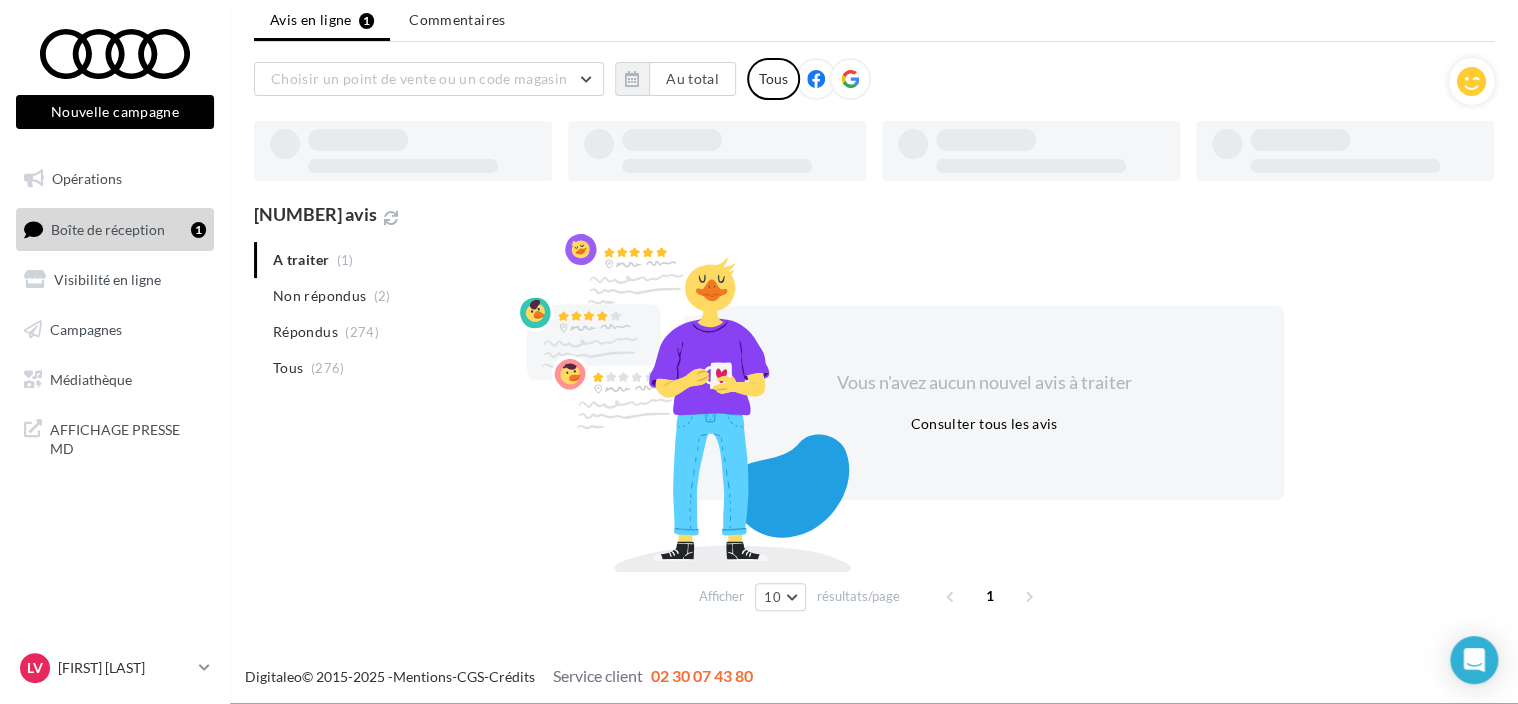 scroll, scrollTop: 32, scrollLeft: 0, axis: vertical 